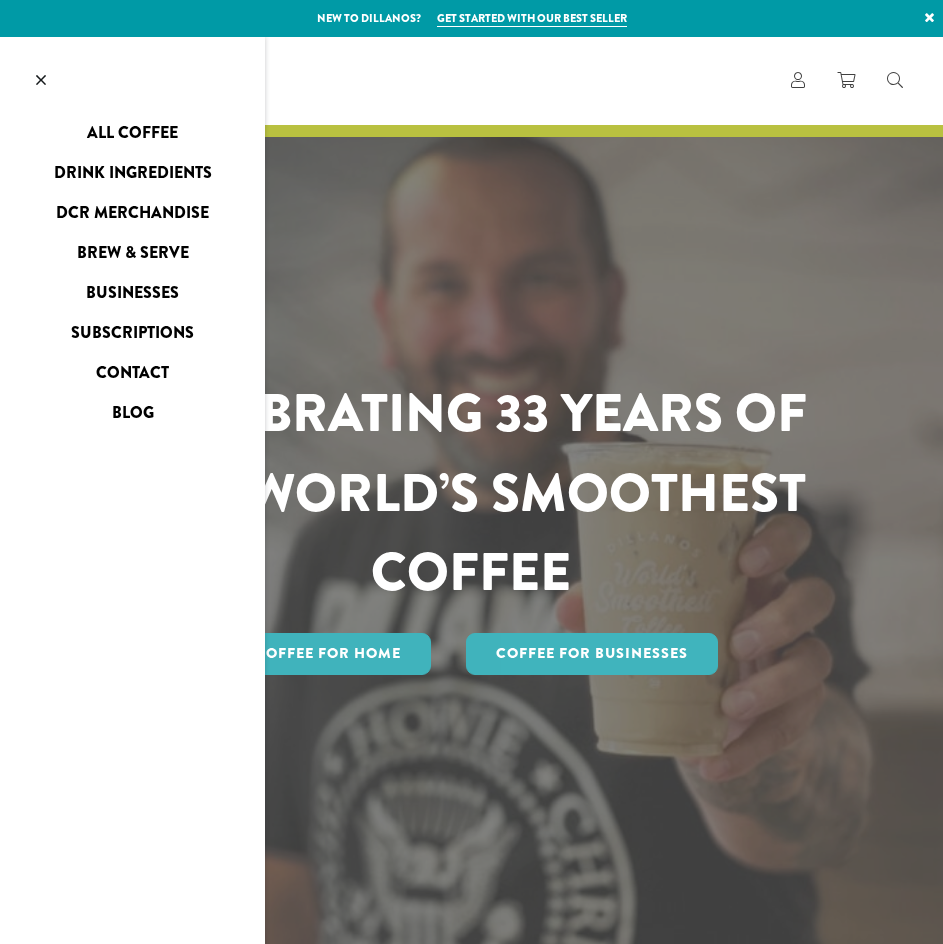 scroll, scrollTop: 0, scrollLeft: 0, axis: both 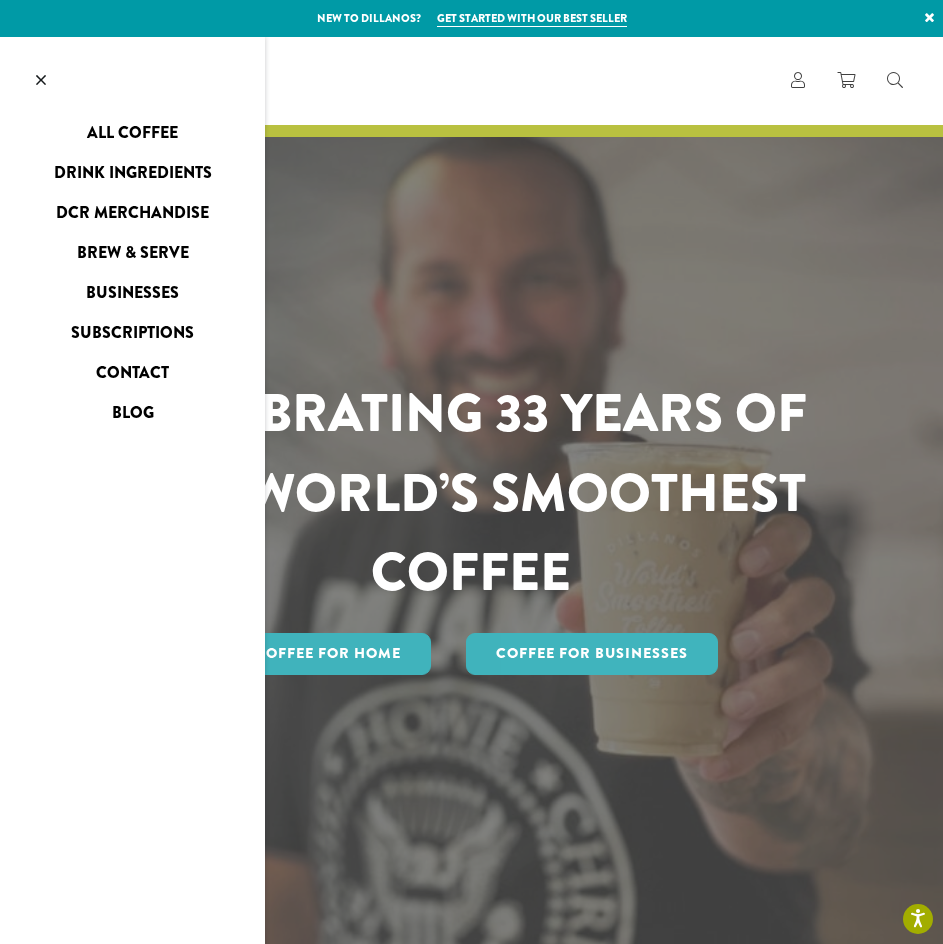 click on "All Coffee" at bounding box center [132, 133] 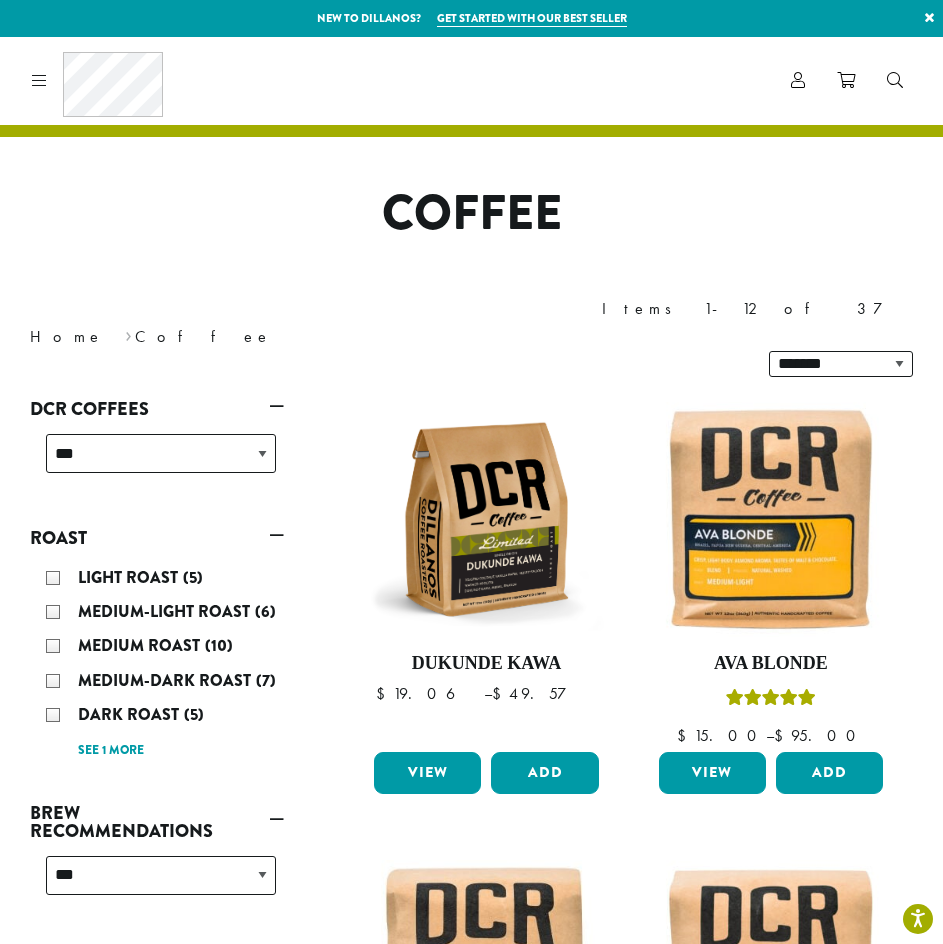 scroll, scrollTop: 1099, scrollLeft: 0, axis: vertical 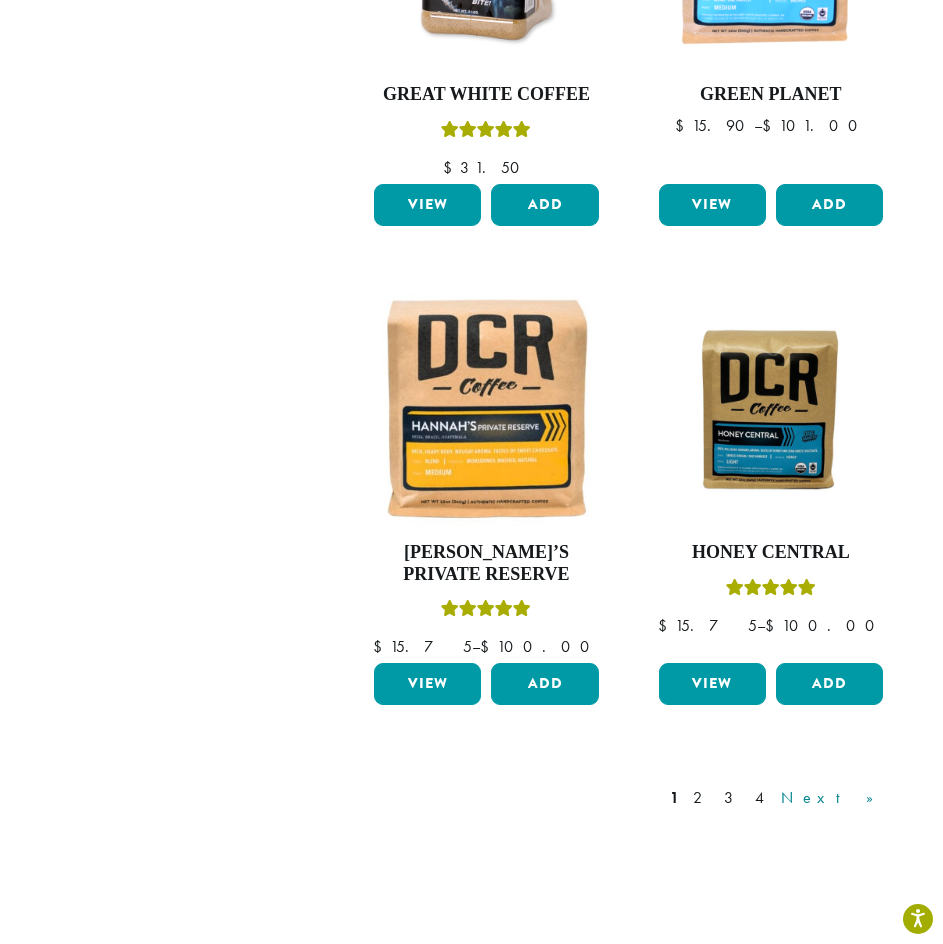 click on "Next »" at bounding box center [834, 798] 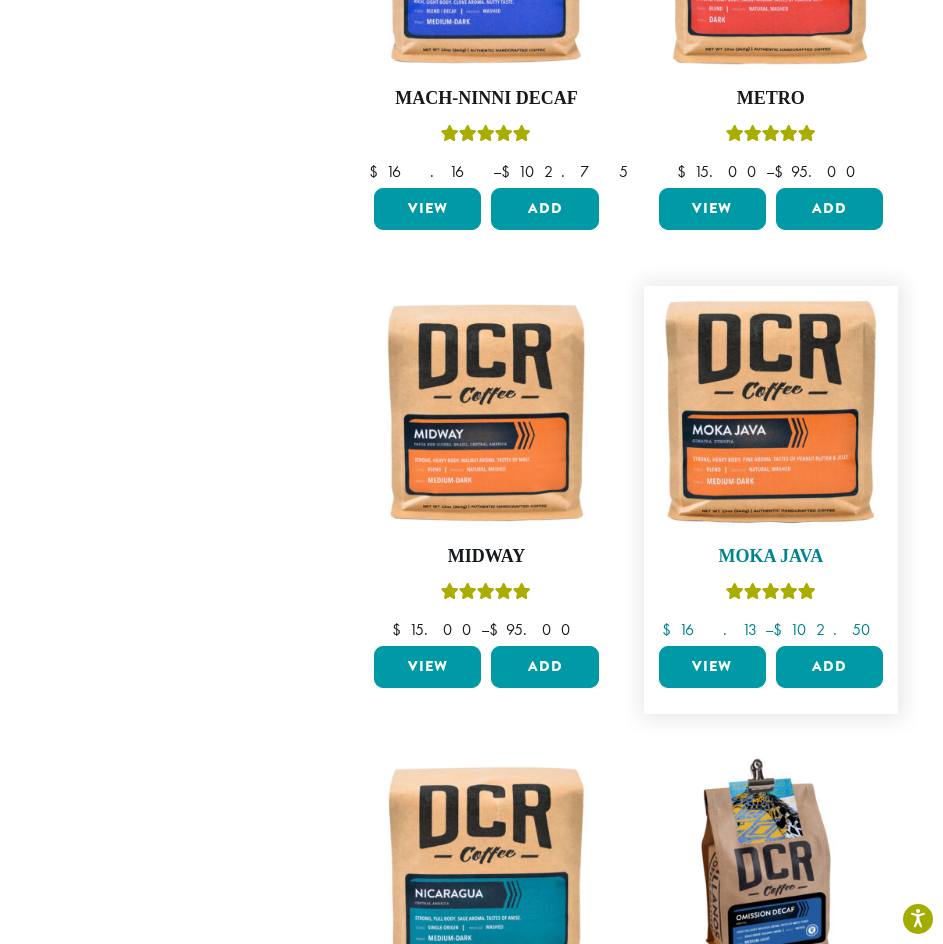 scroll, scrollTop: 2323, scrollLeft: 0, axis: vertical 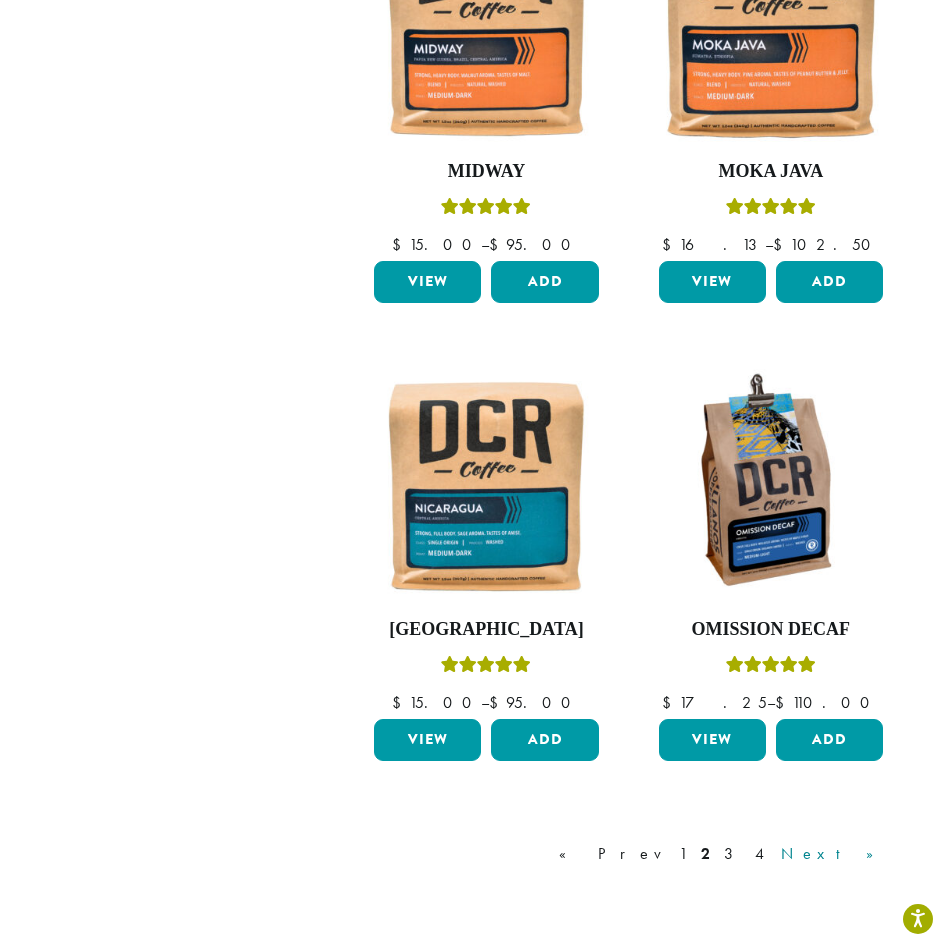click on "Next »" at bounding box center [834, 854] 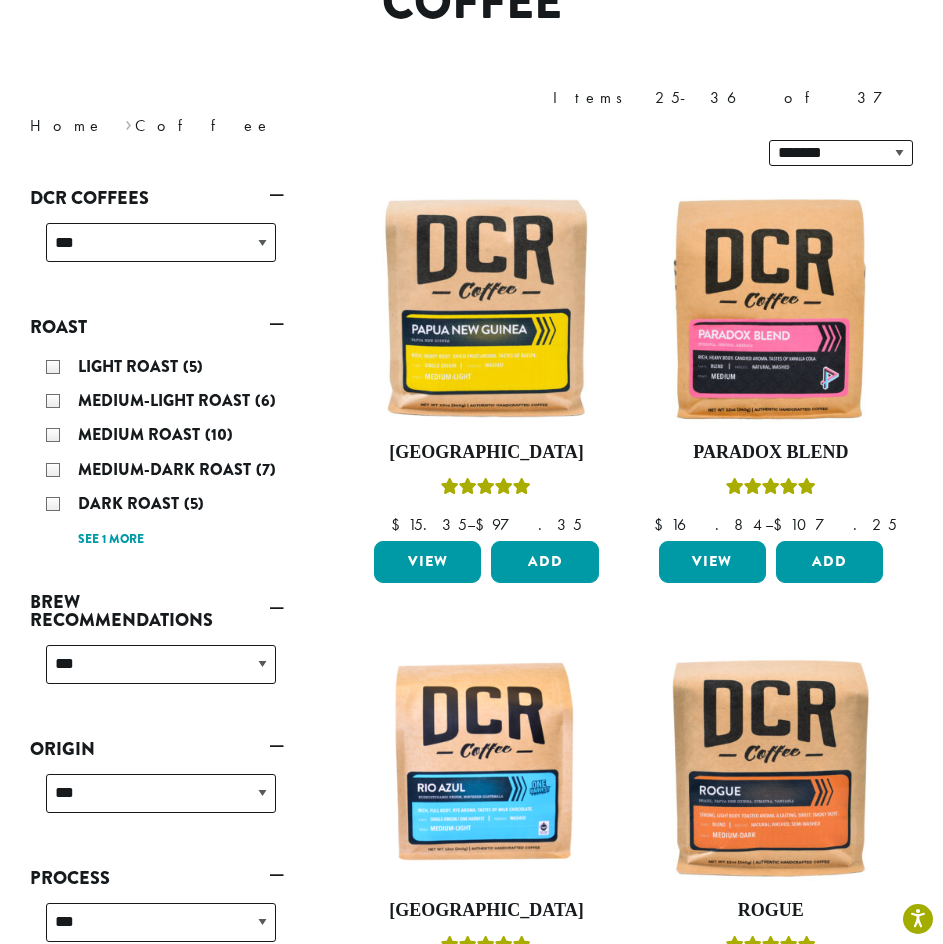 scroll, scrollTop: 123, scrollLeft: 0, axis: vertical 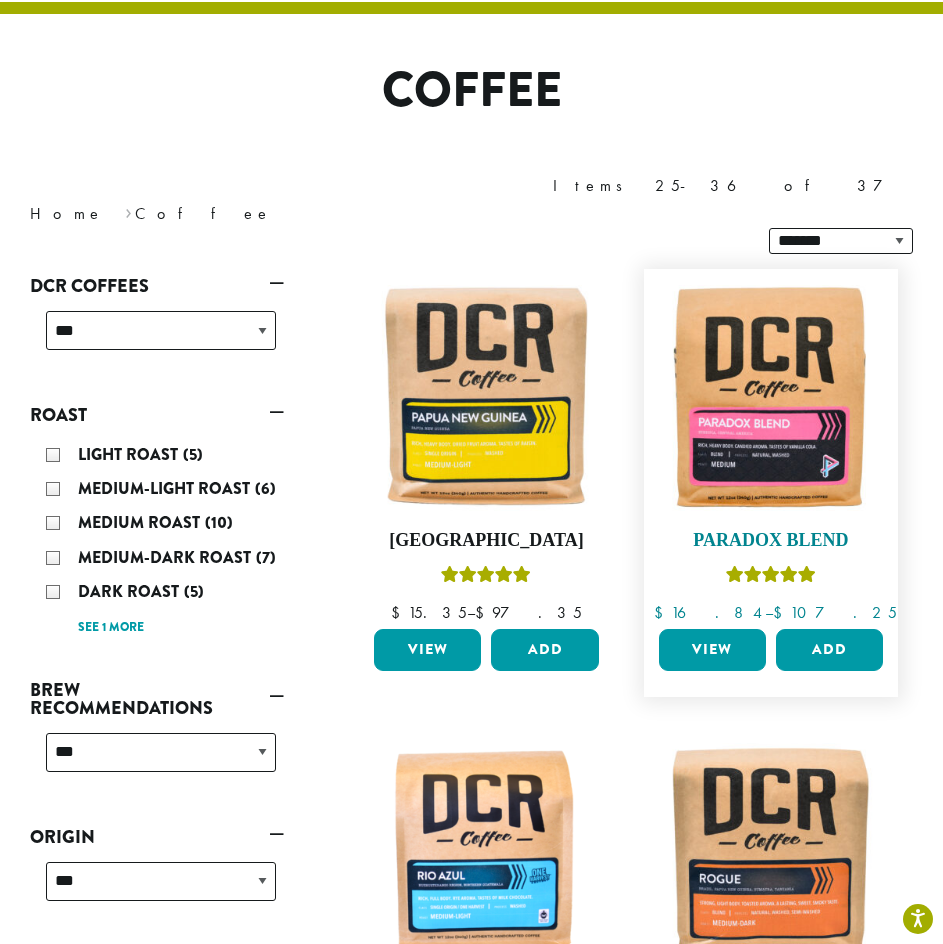 click at bounding box center [771, 396] 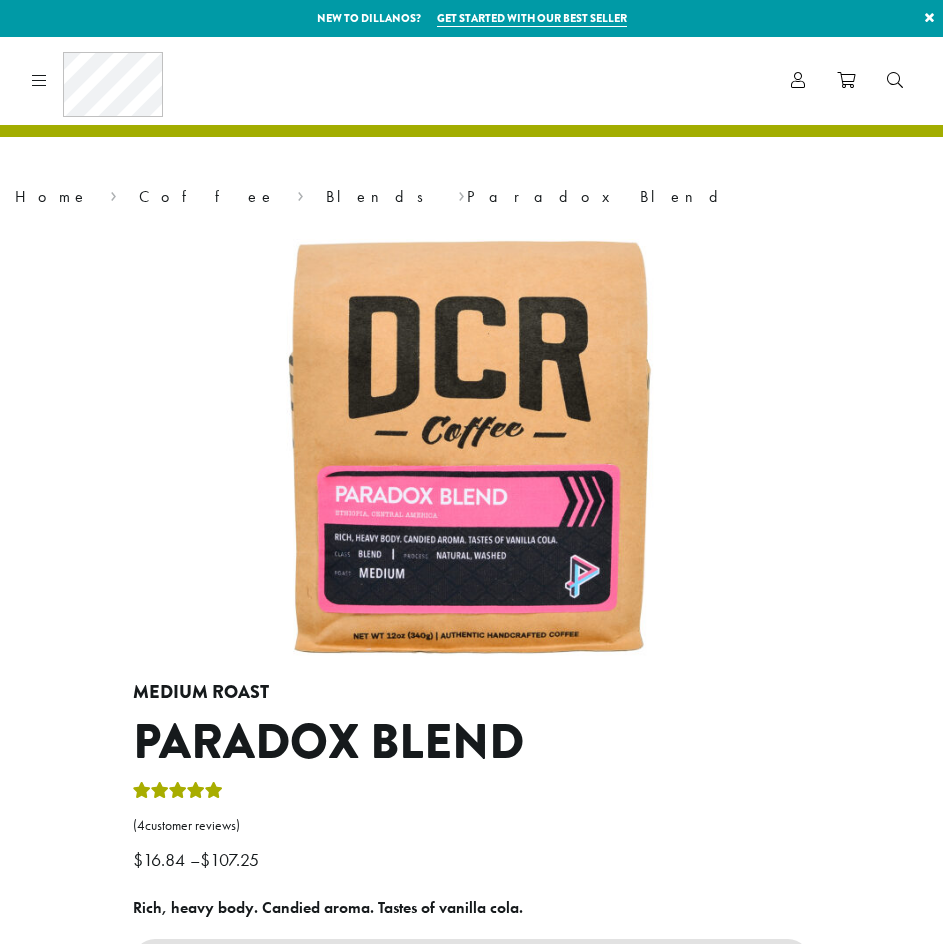 scroll, scrollTop: 0, scrollLeft: 0, axis: both 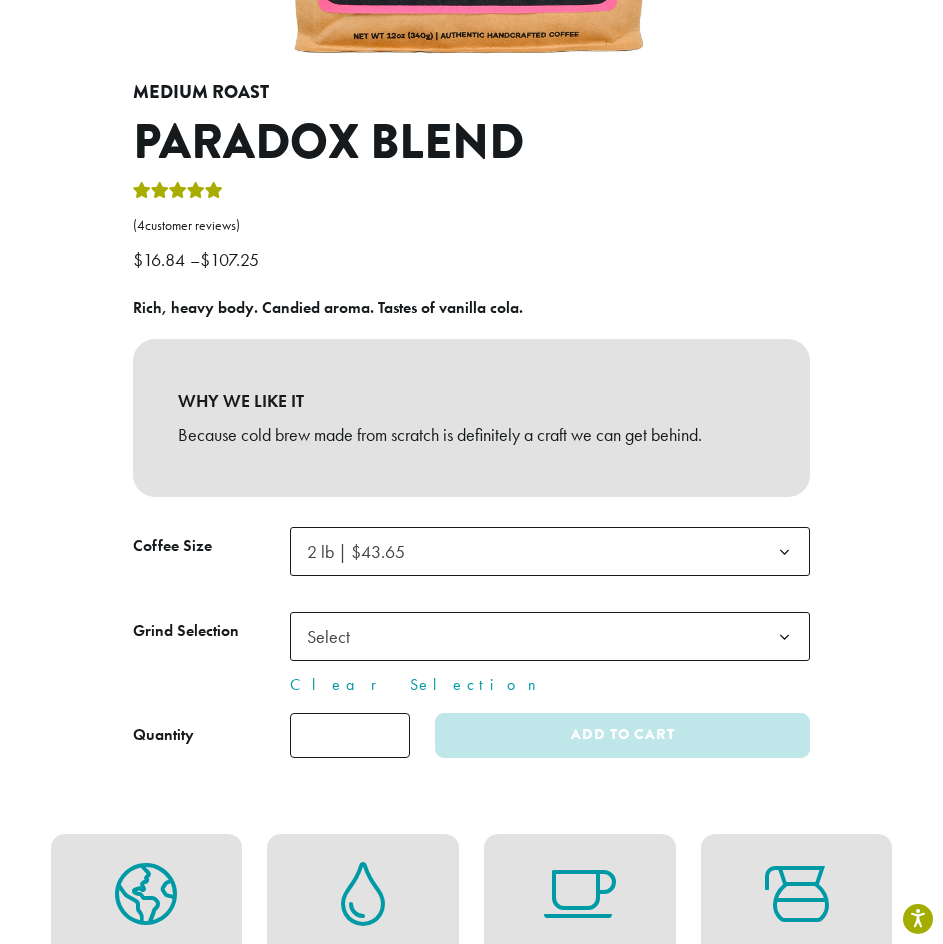 click on "Select" 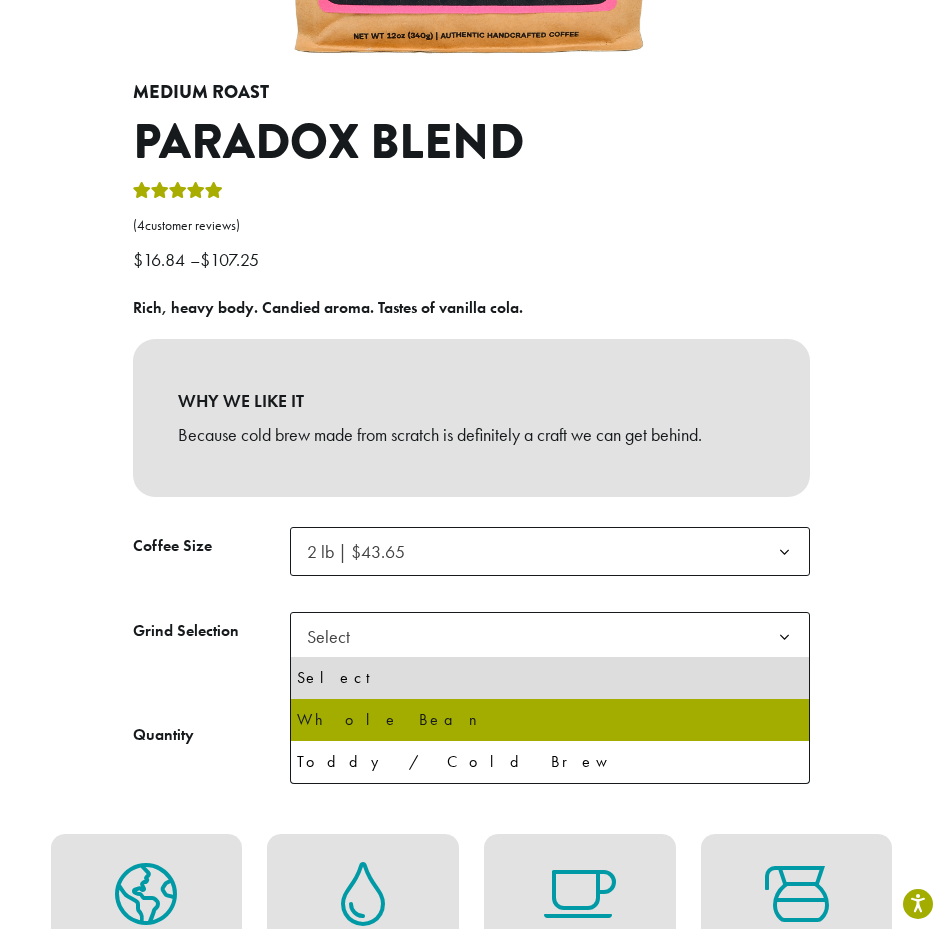 select on "**********" 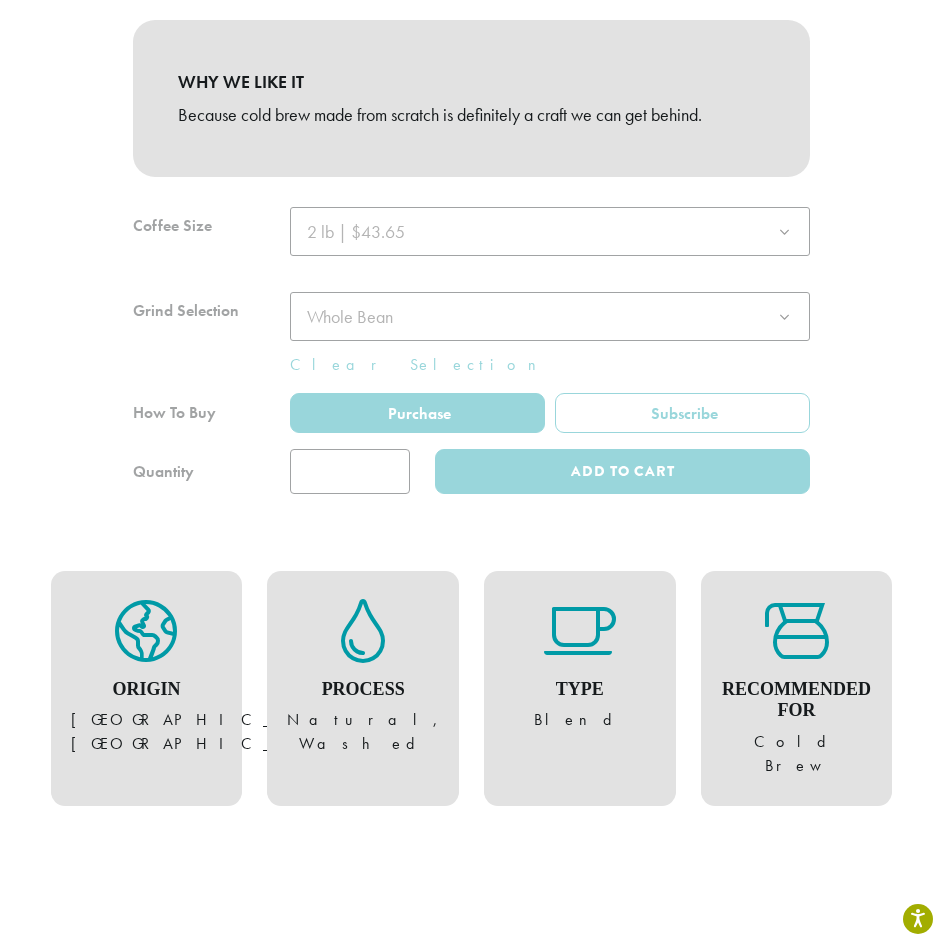 scroll, scrollTop: 900, scrollLeft: 0, axis: vertical 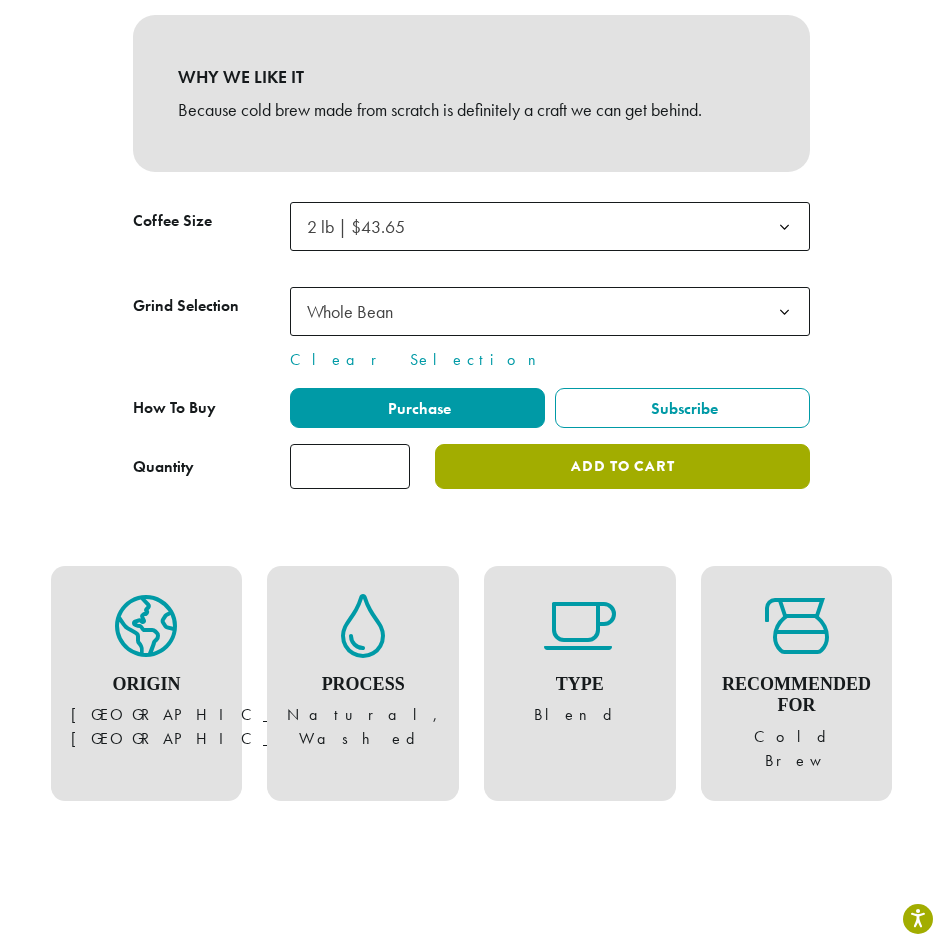 click on "Add to cart" 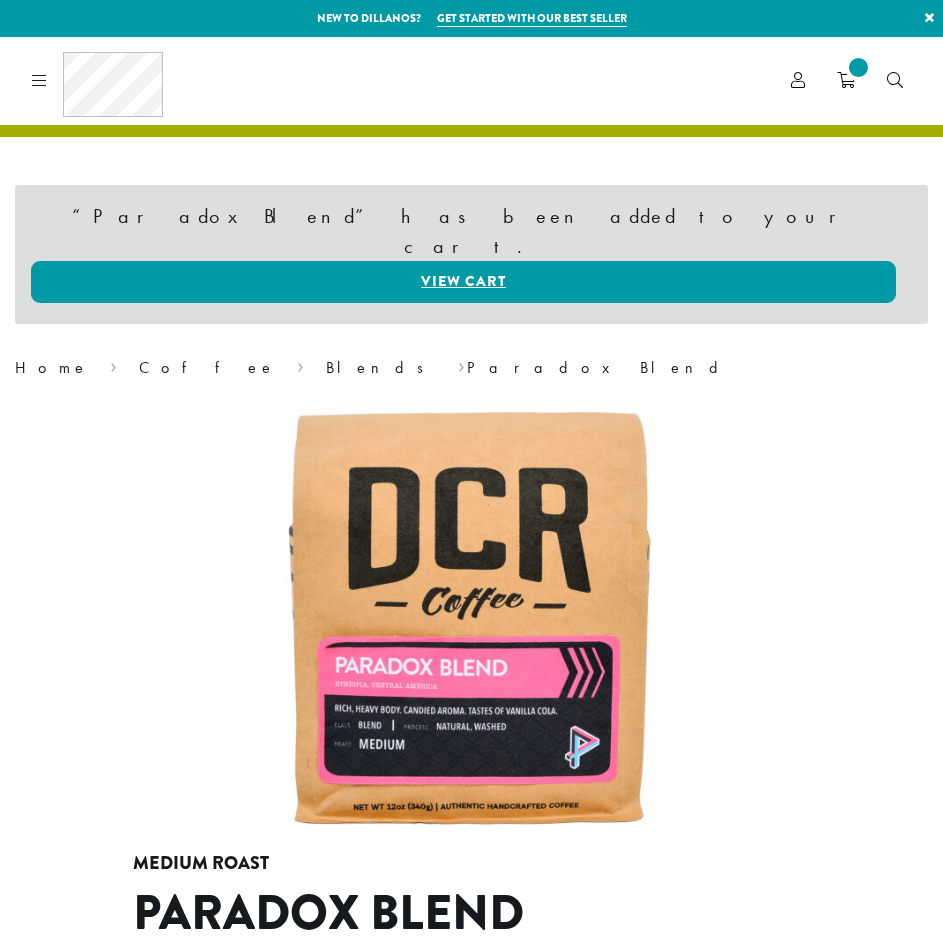 scroll, scrollTop: 0, scrollLeft: 0, axis: both 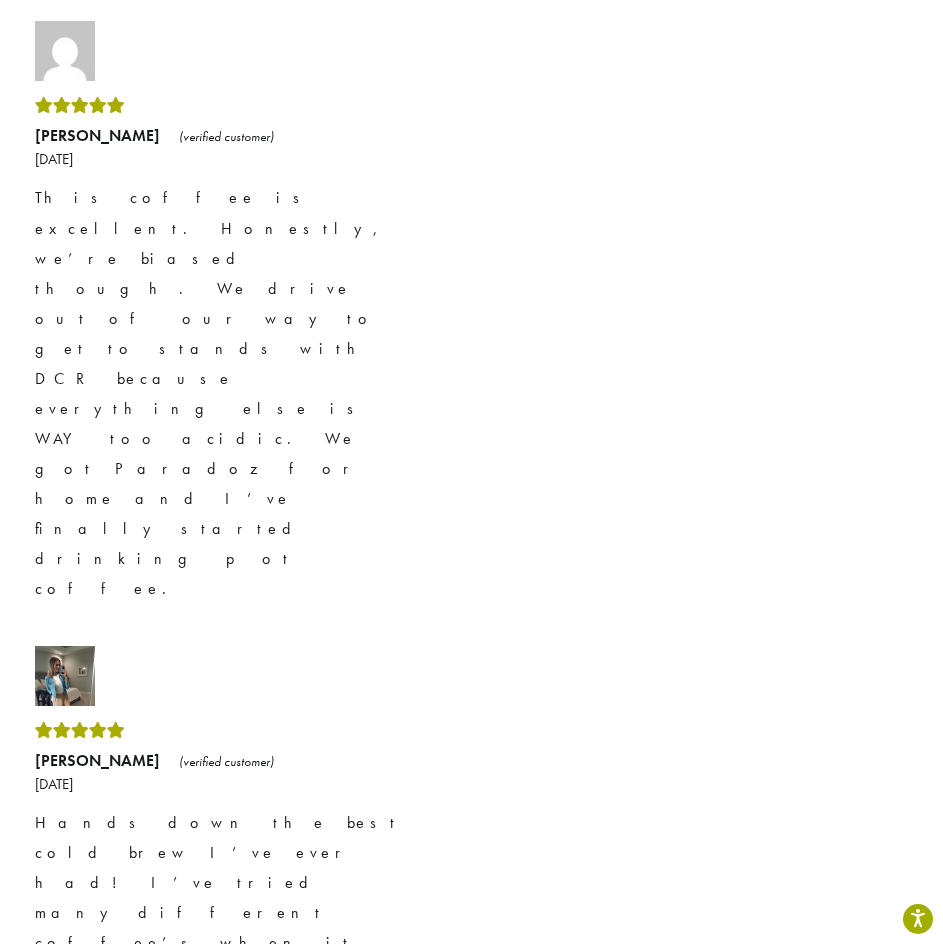 click at bounding box center (65, 676) 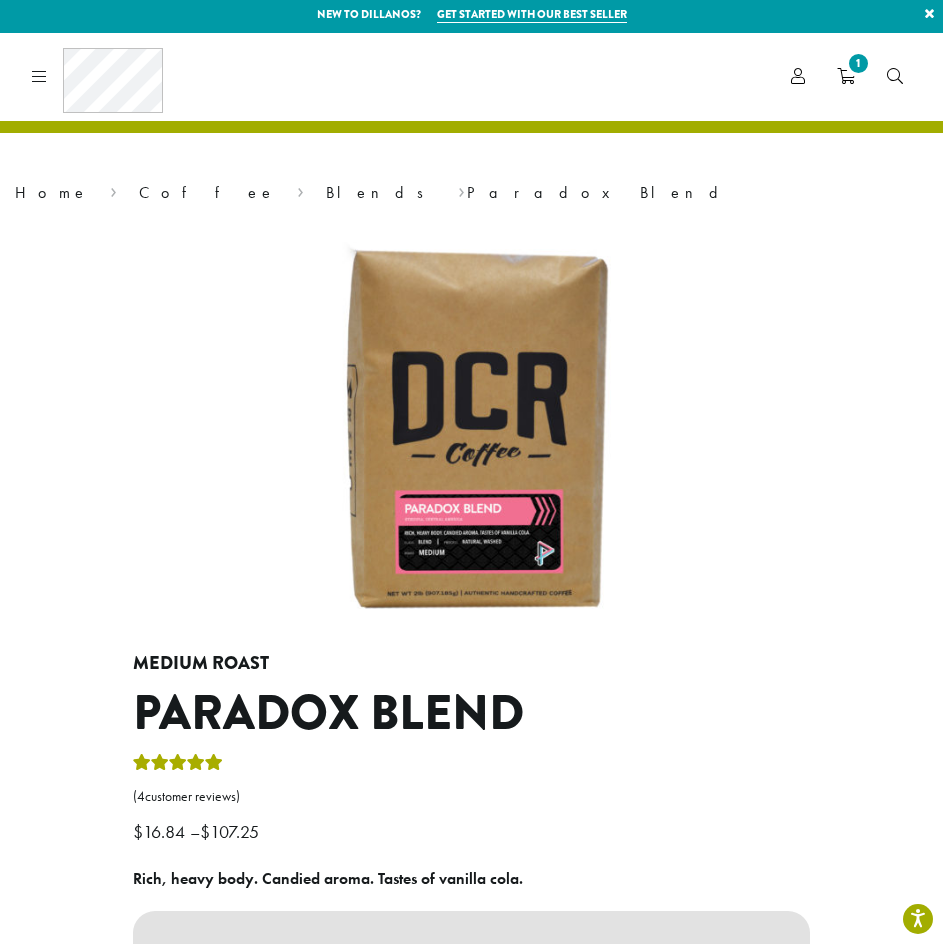 scroll, scrollTop: 0, scrollLeft: 0, axis: both 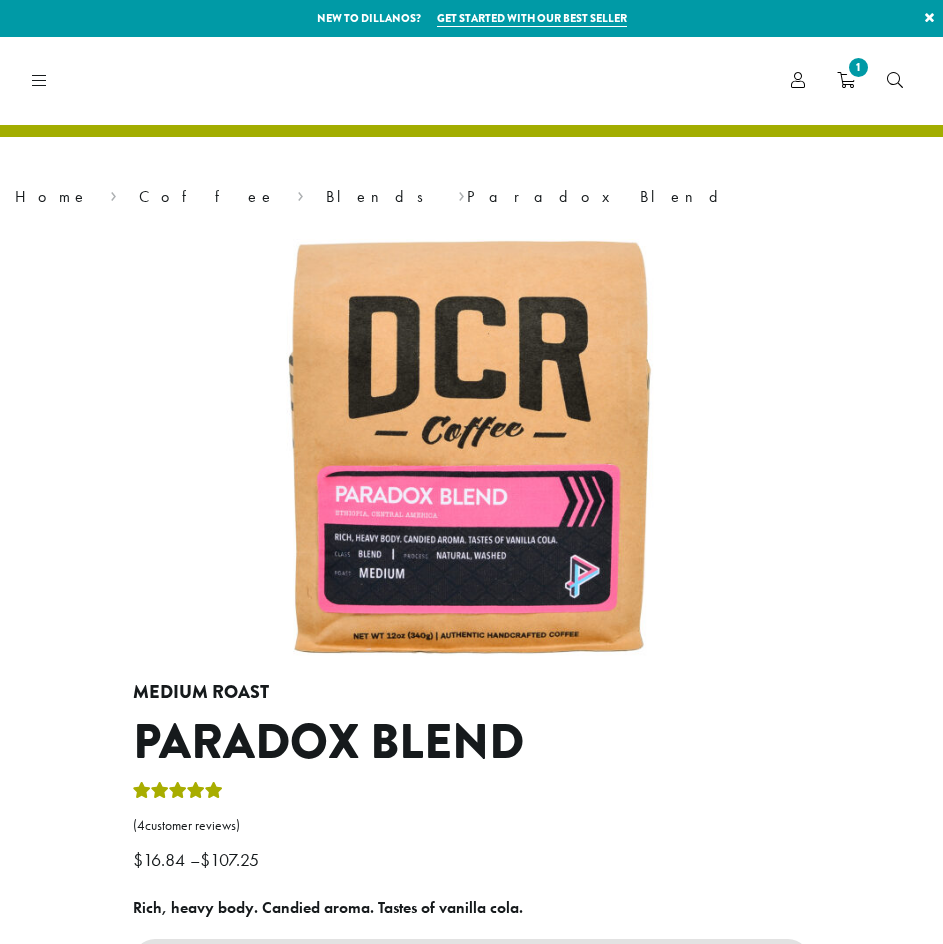 select on "**********" 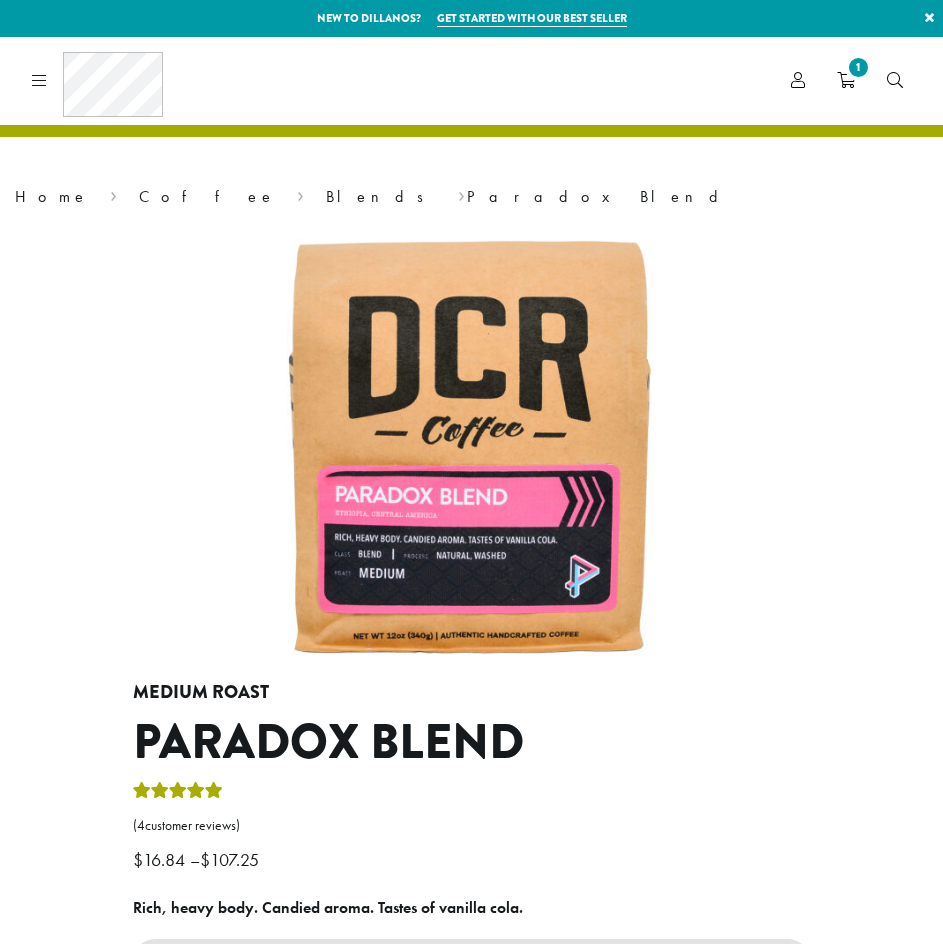 scroll, scrollTop: 900, scrollLeft: 0, axis: vertical 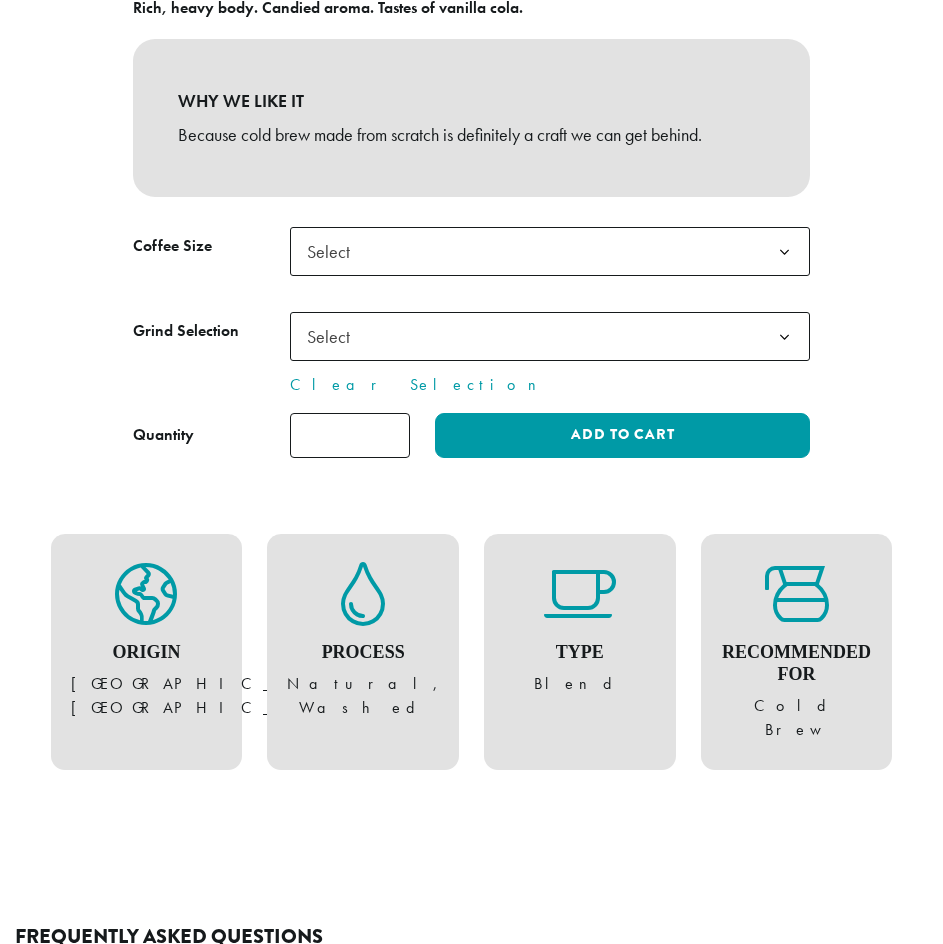 select on "**********" 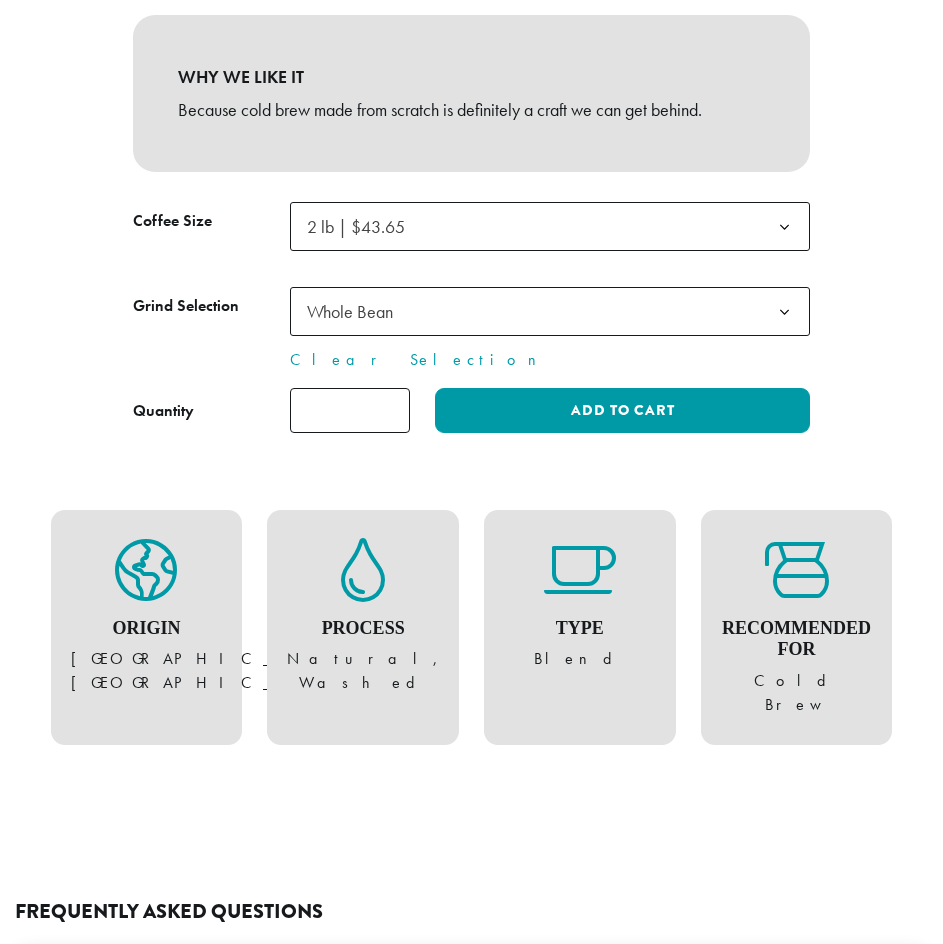 scroll, scrollTop: 0, scrollLeft: 0, axis: both 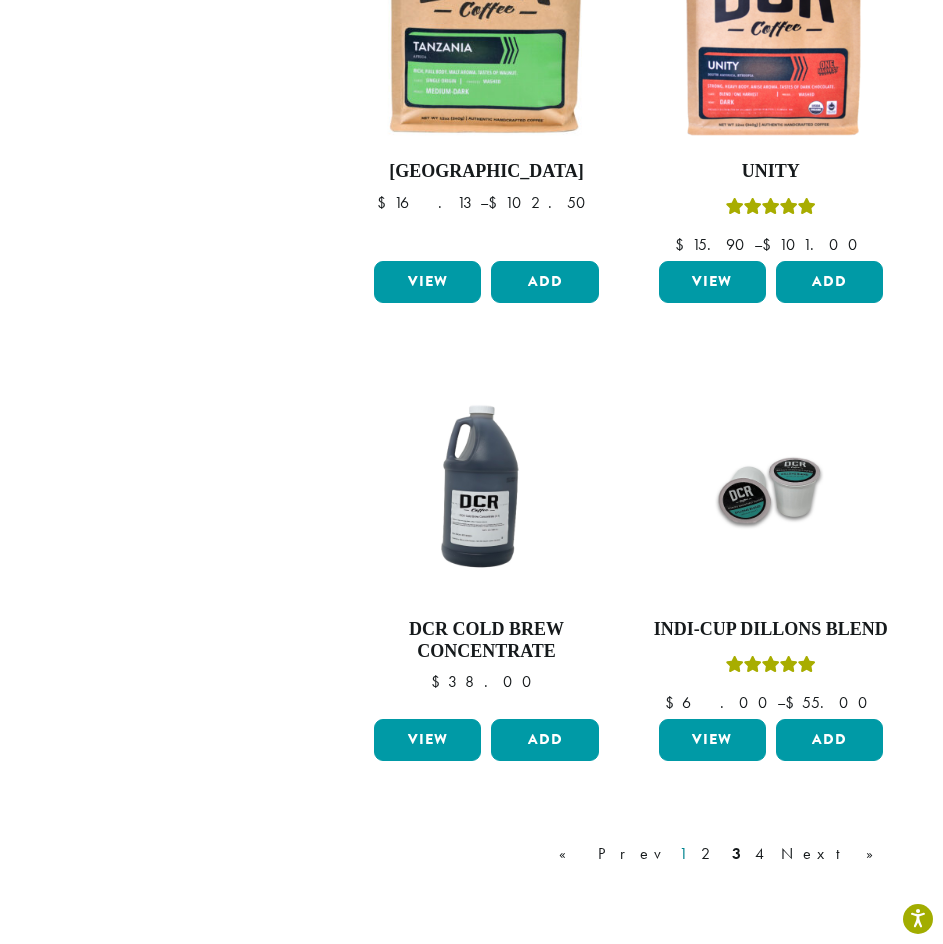 click on "1" at bounding box center [683, 854] 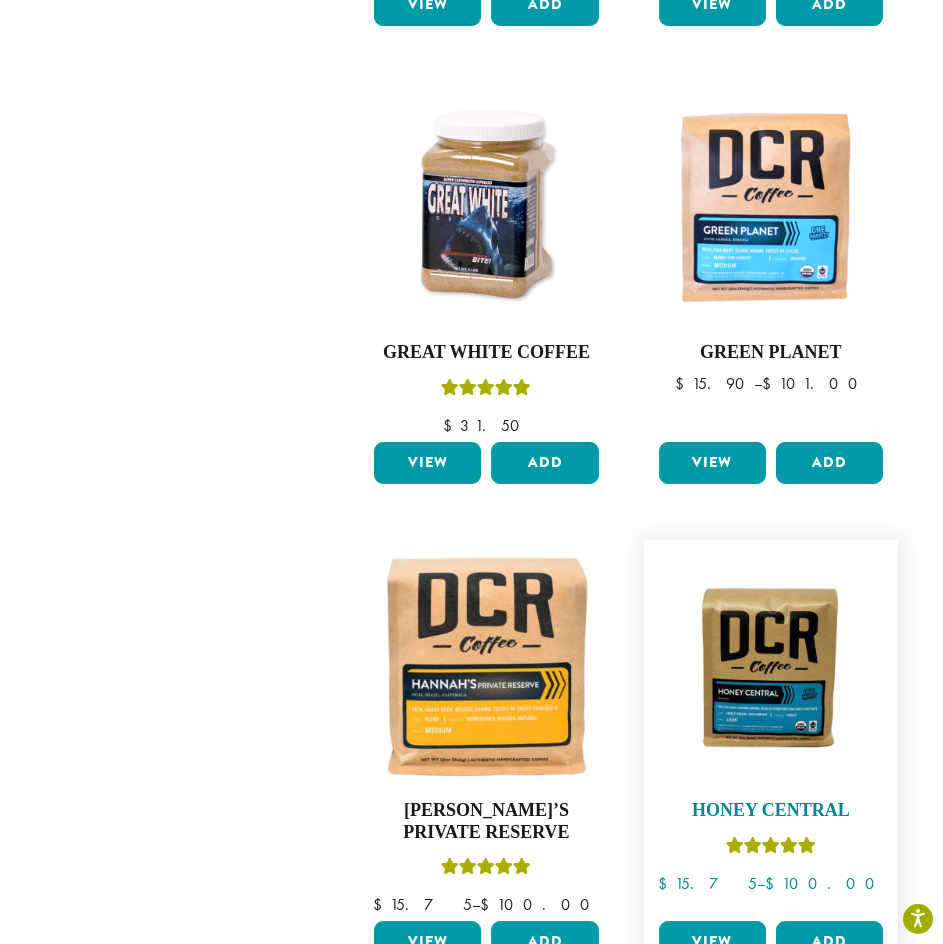 scroll, scrollTop: 2123, scrollLeft: 0, axis: vertical 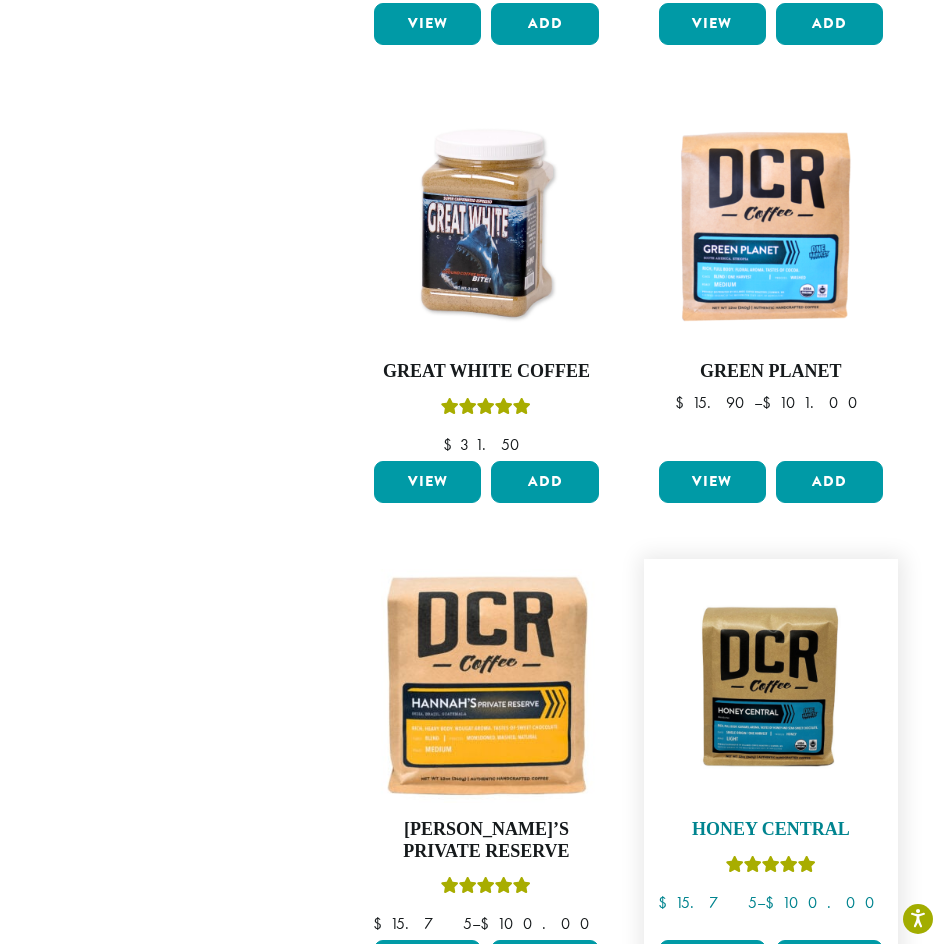 click at bounding box center [771, 686] 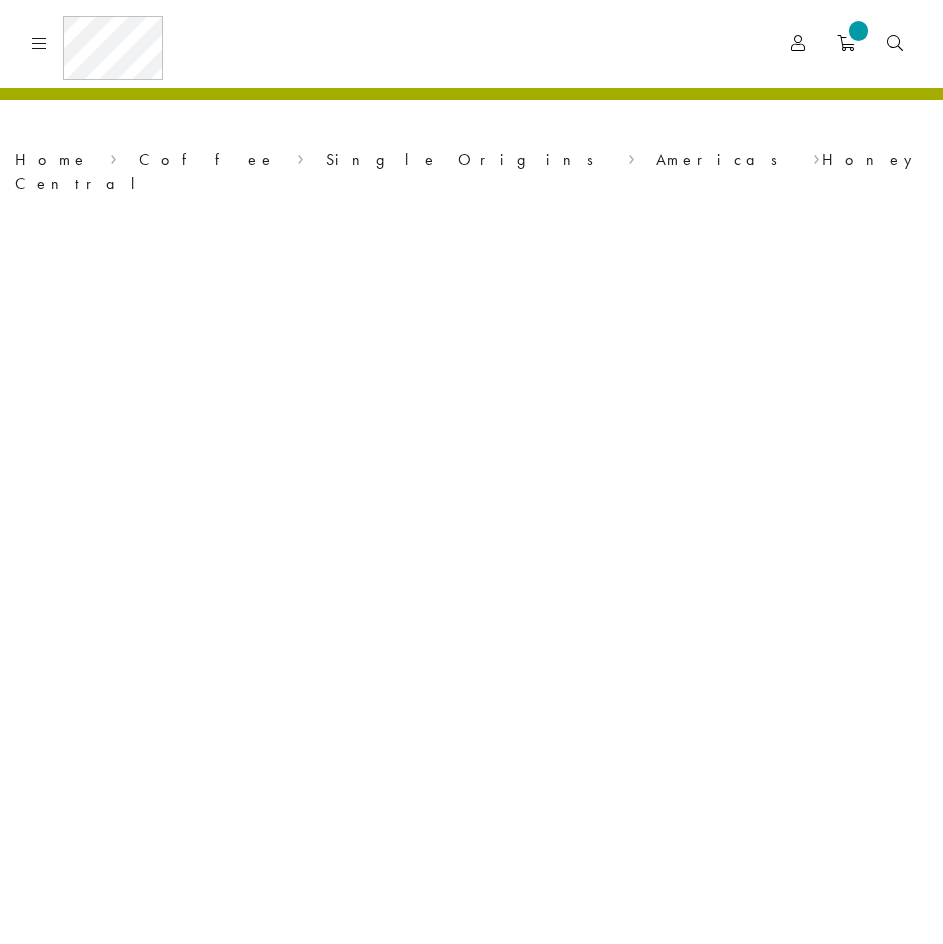 scroll, scrollTop: 0, scrollLeft: 0, axis: both 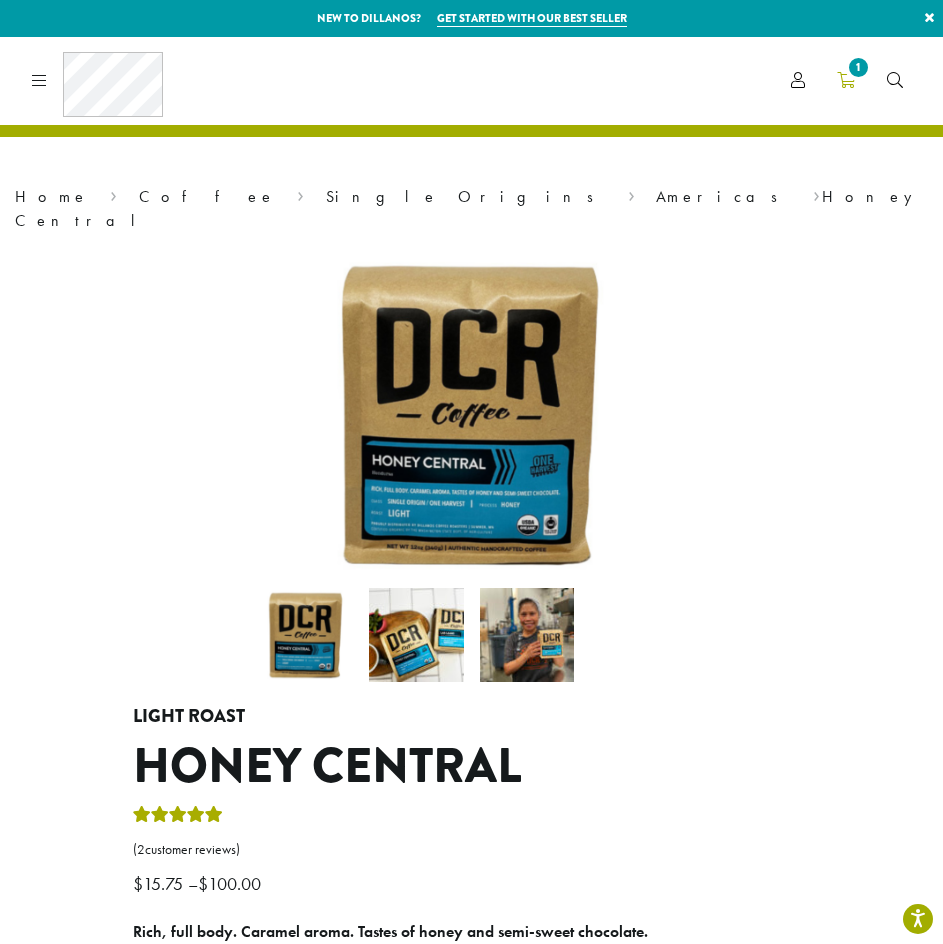 click on "1" at bounding box center [858, 67] 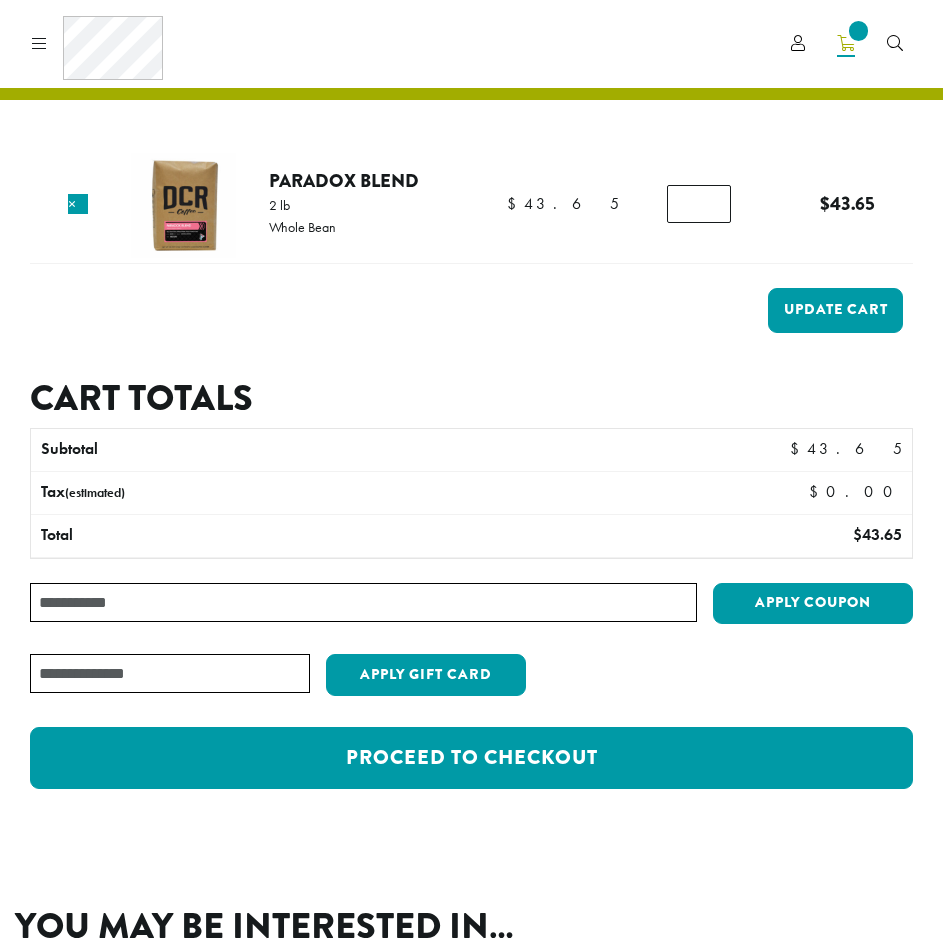 scroll, scrollTop: 0, scrollLeft: 0, axis: both 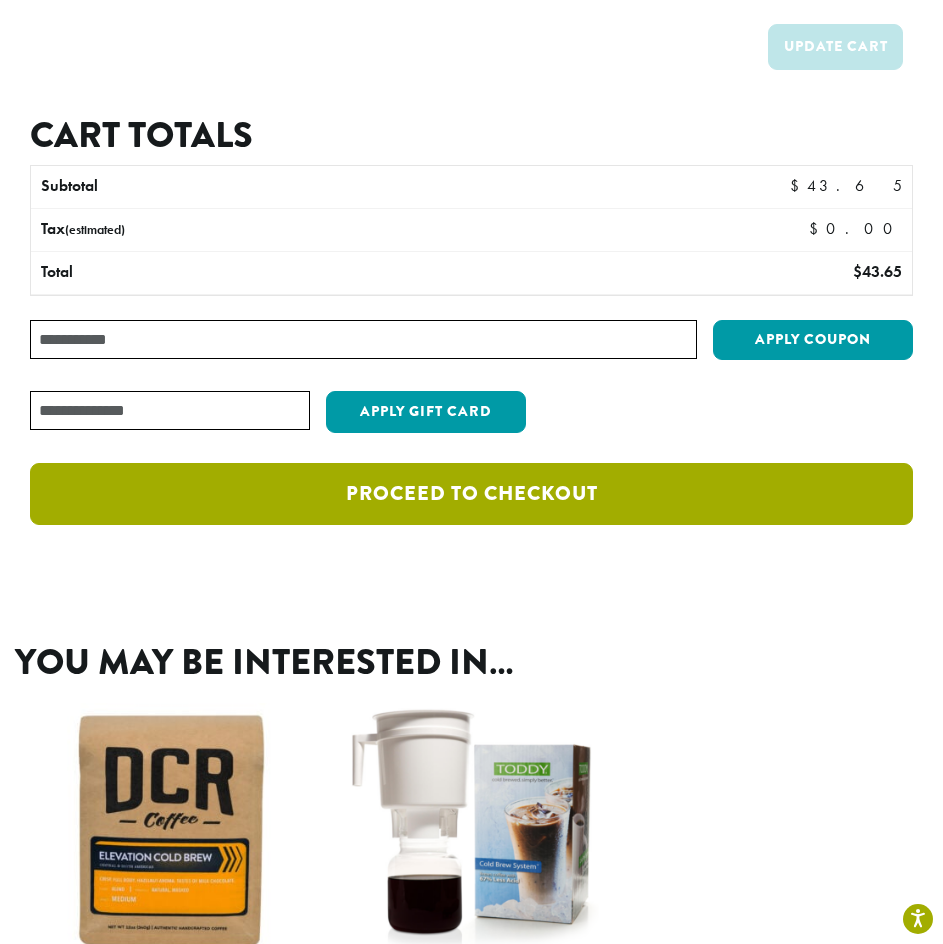 click on "Proceed to checkout" at bounding box center (471, 494) 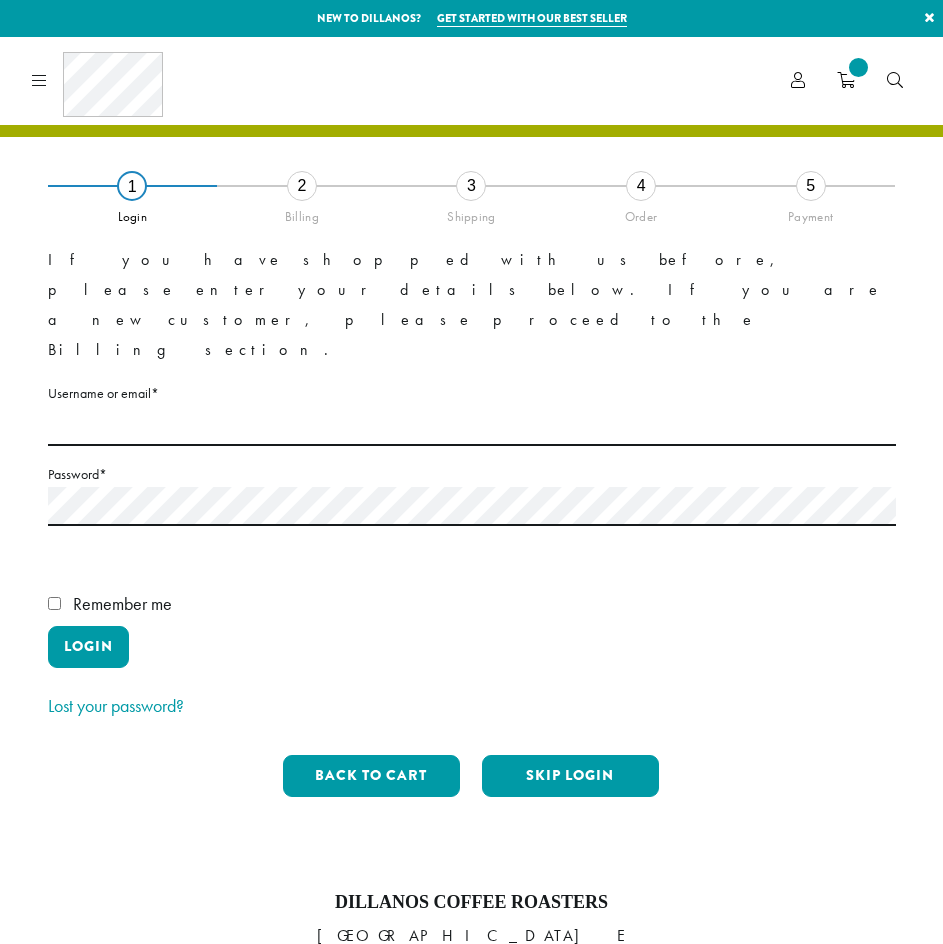 scroll, scrollTop: 0, scrollLeft: 0, axis: both 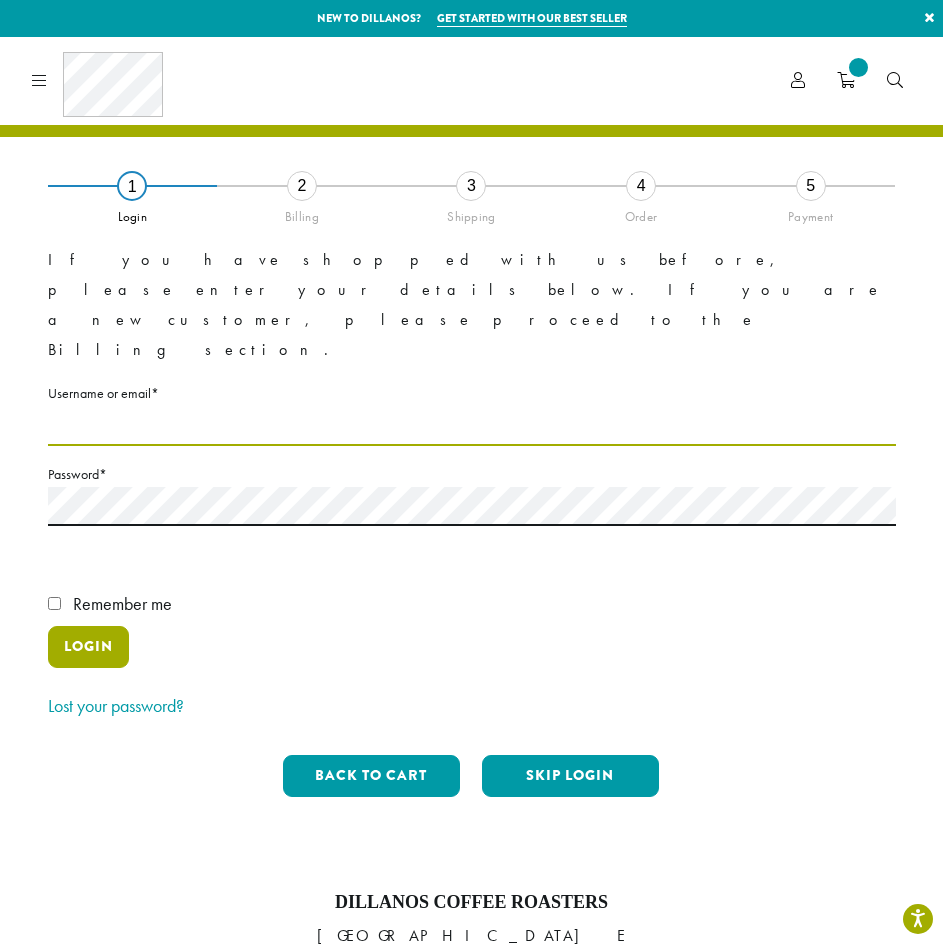 type on "**********" 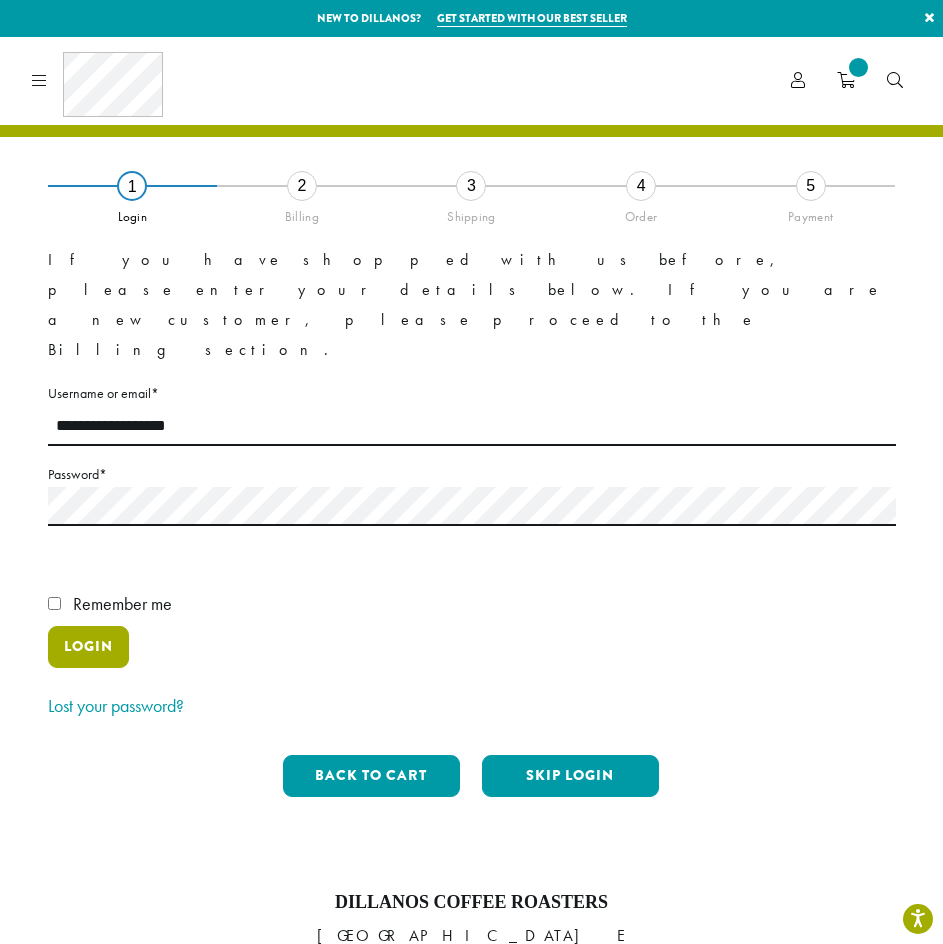 click on "Login" at bounding box center (88, 647) 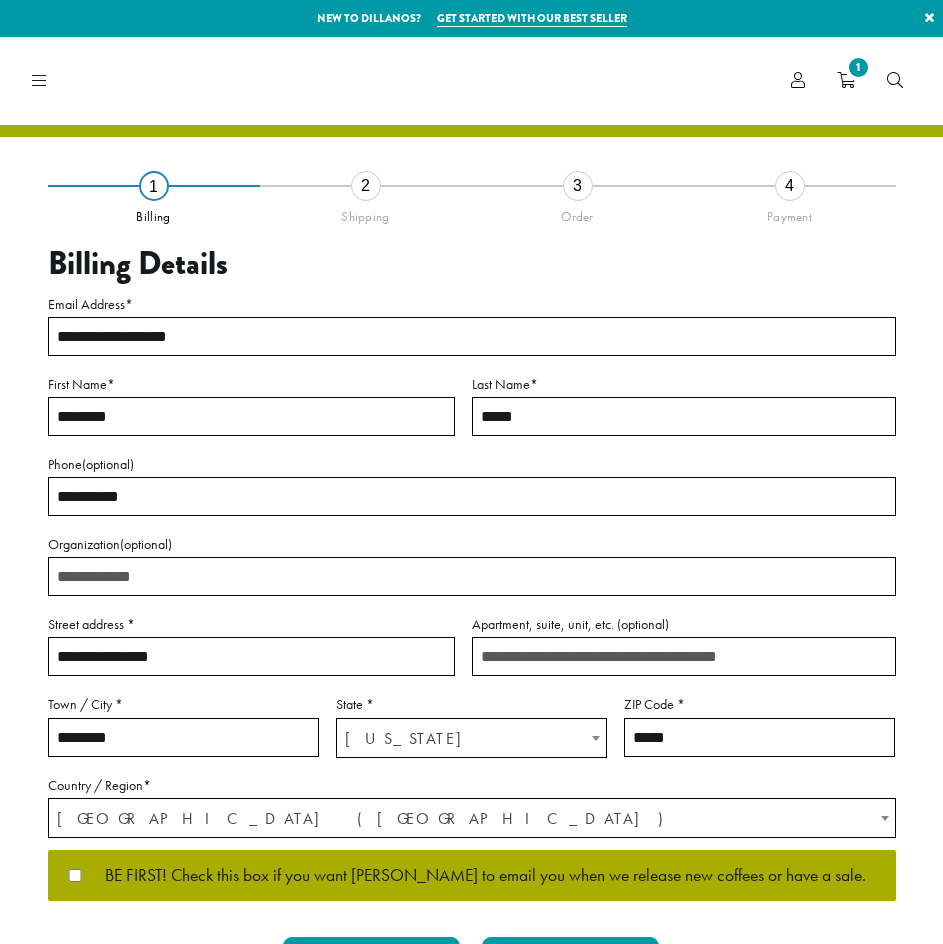 select on "**" 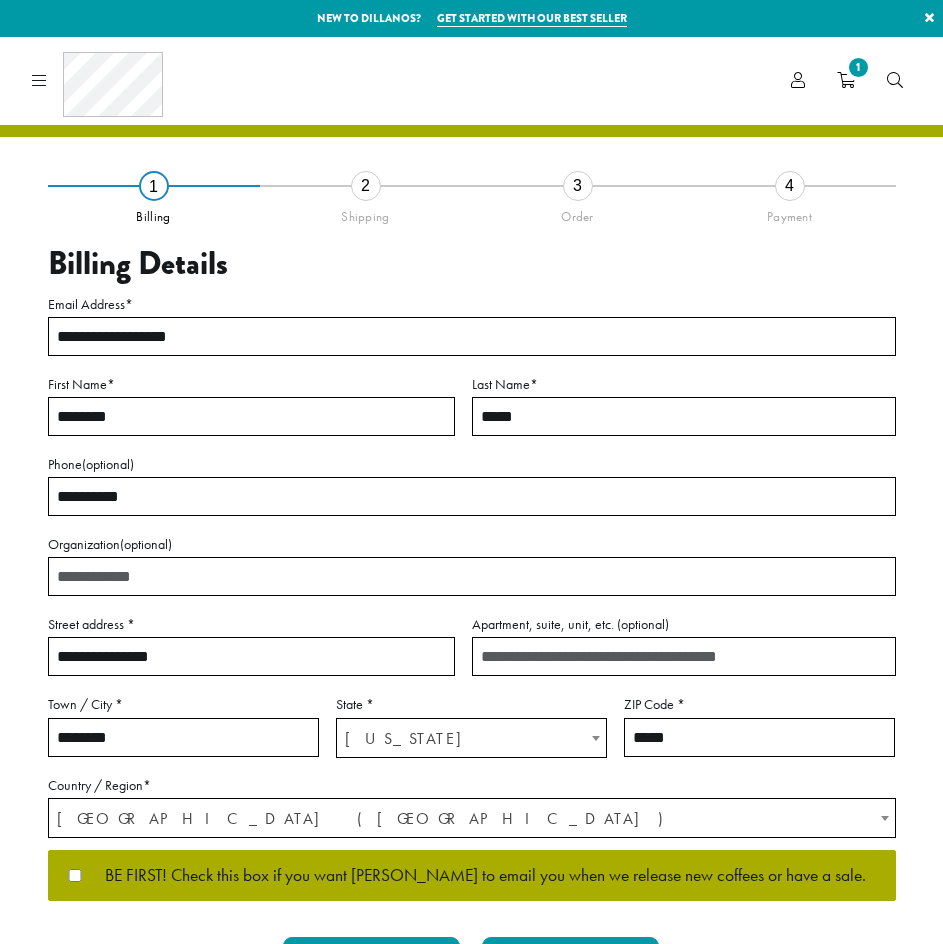scroll, scrollTop: 0, scrollLeft: 0, axis: both 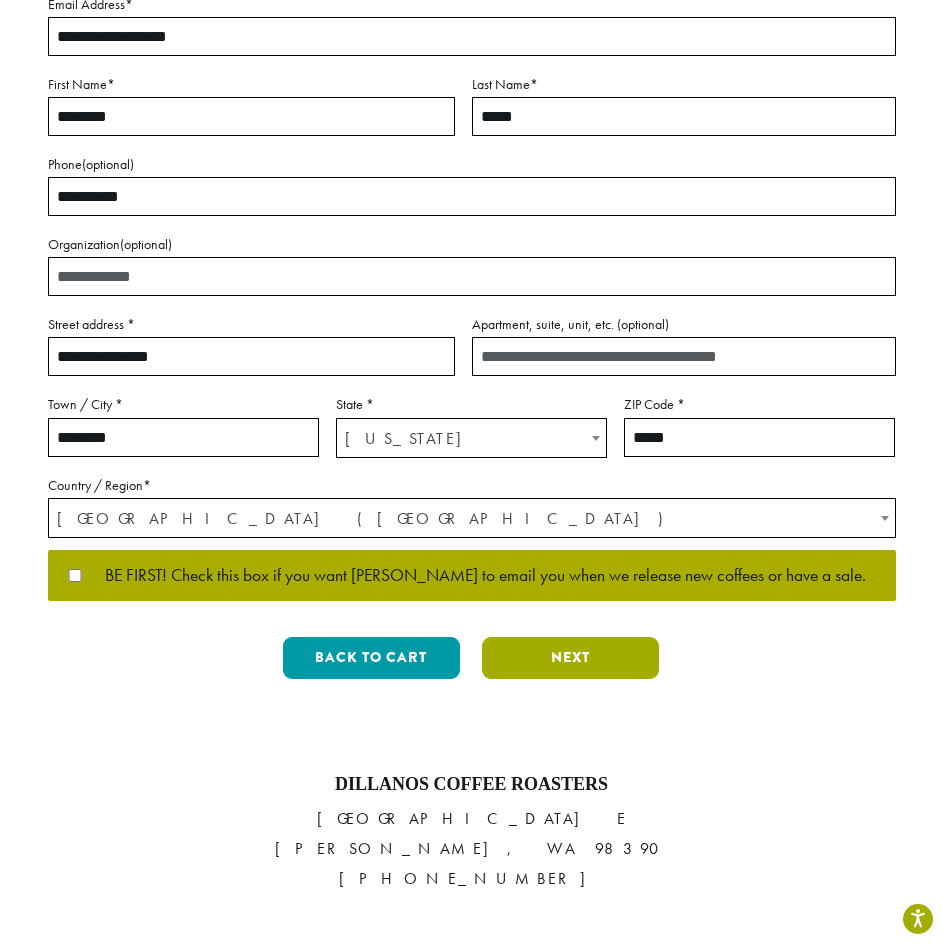 click on "Next" at bounding box center [570, 658] 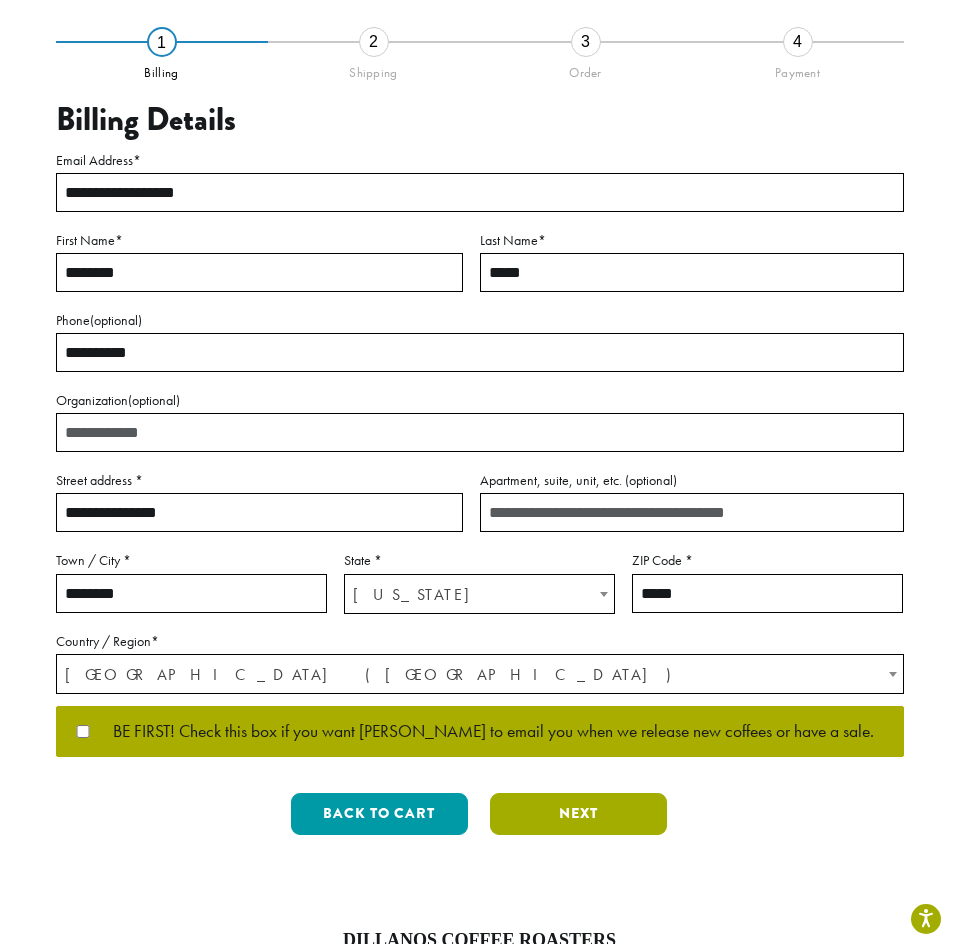 scroll, scrollTop: 115, scrollLeft: 0, axis: vertical 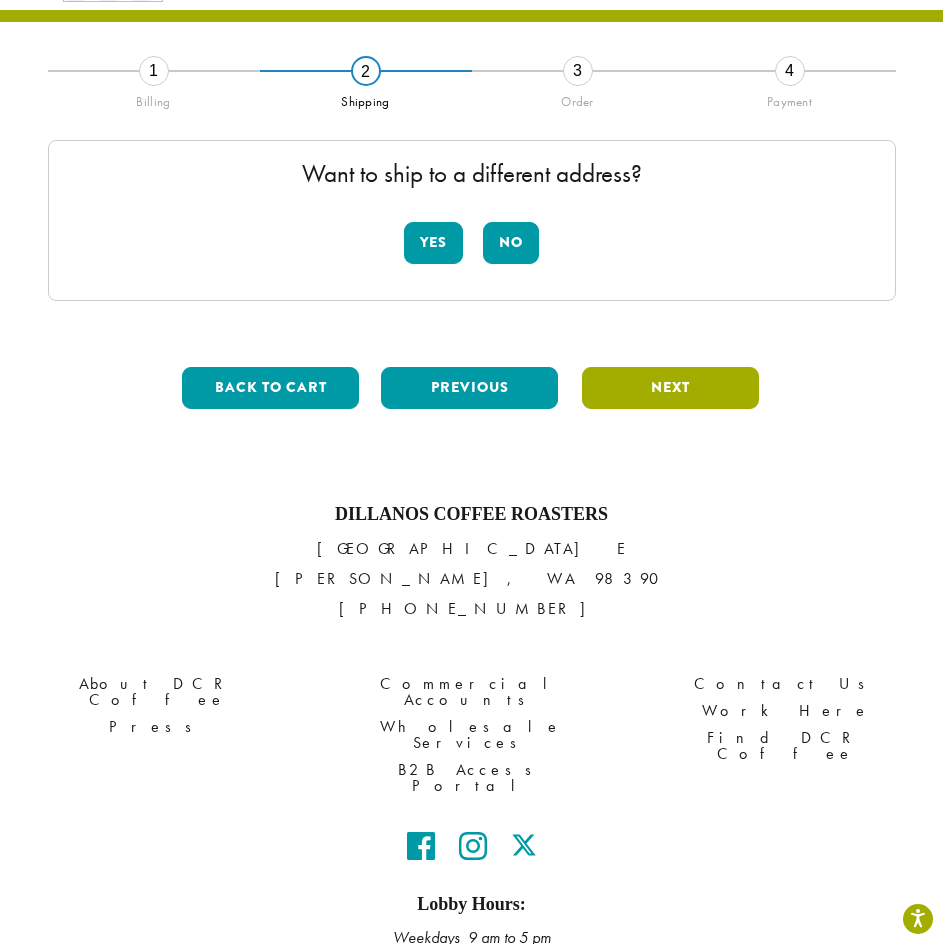 click on "Next" at bounding box center (670, 388) 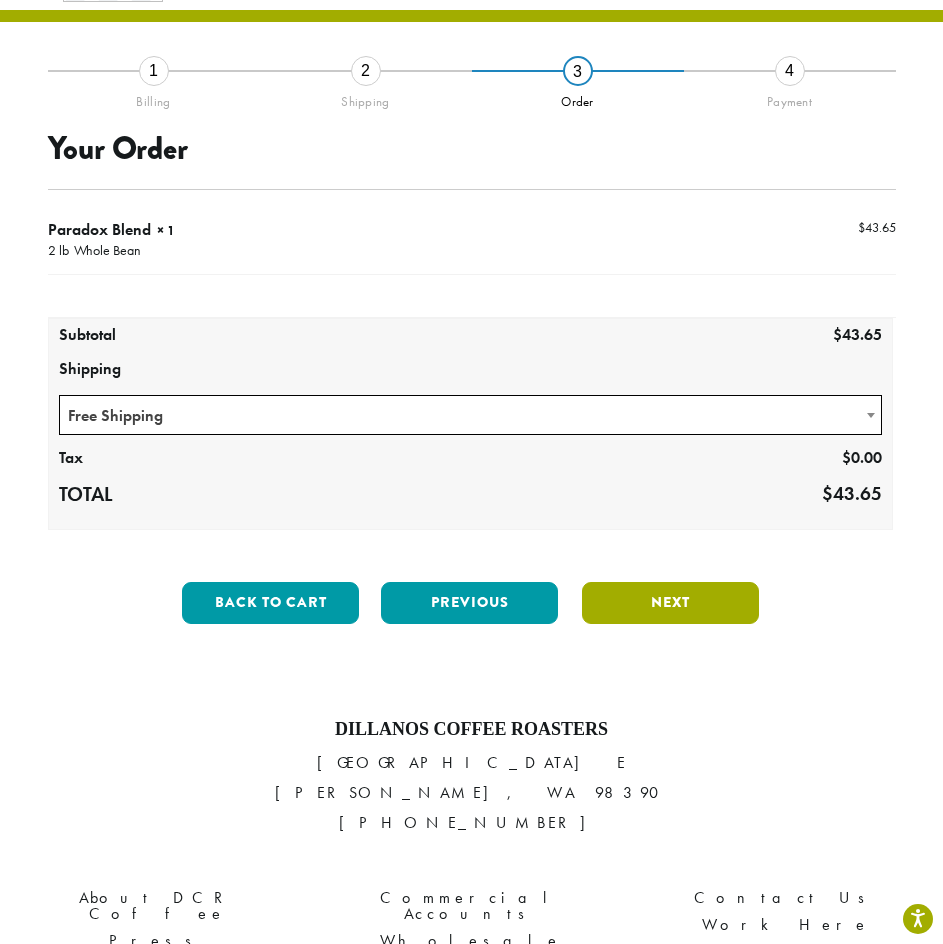 click on "Next" at bounding box center [670, 603] 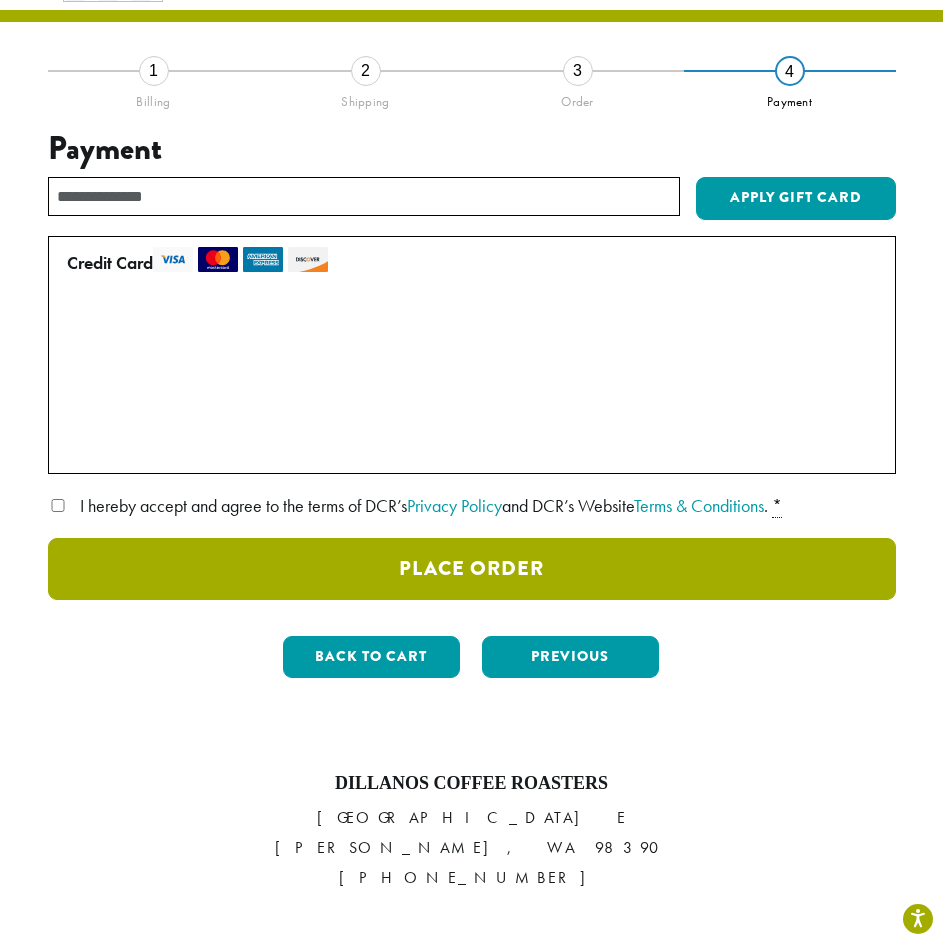 click on "Place Order" at bounding box center [472, 569] 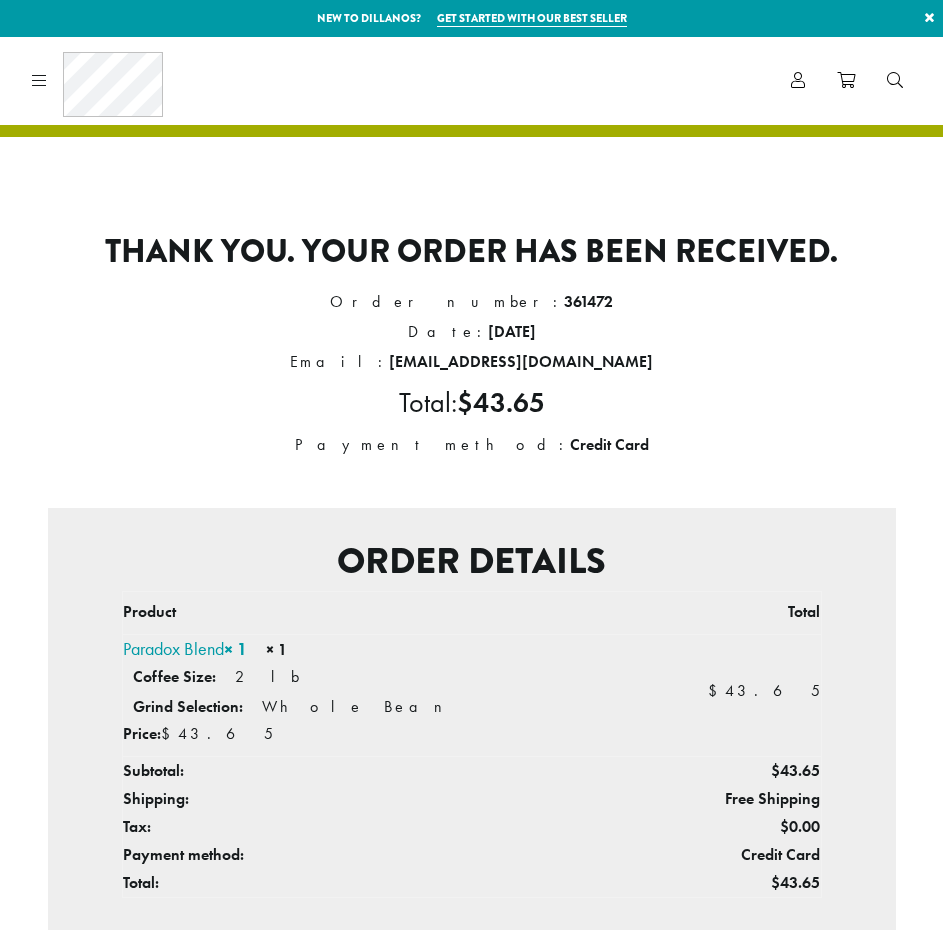 scroll, scrollTop: 0, scrollLeft: 0, axis: both 